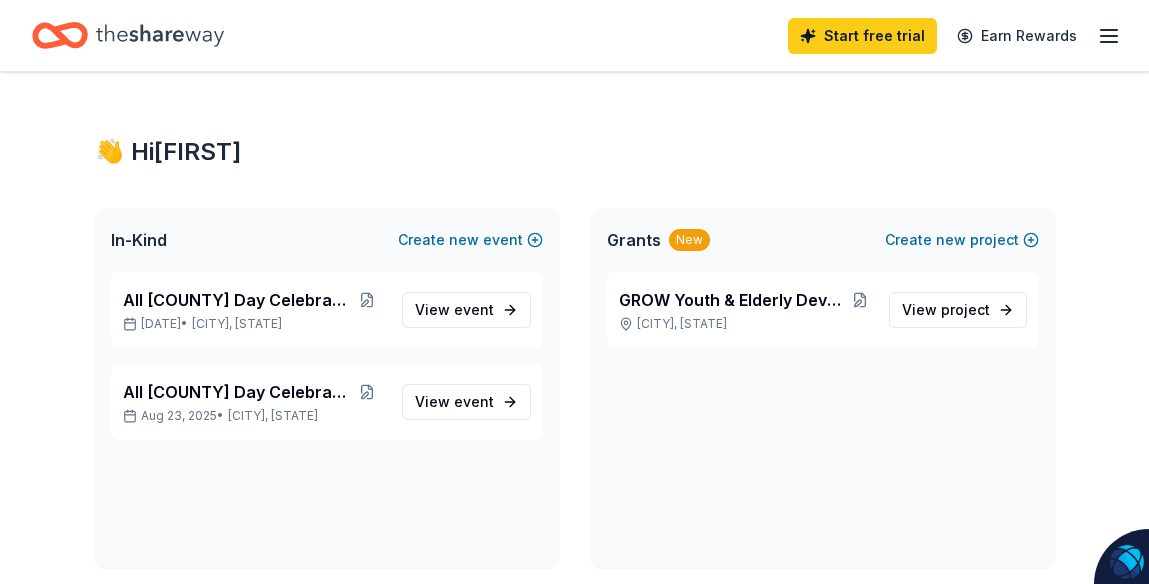 scroll, scrollTop: 0, scrollLeft: 0, axis: both 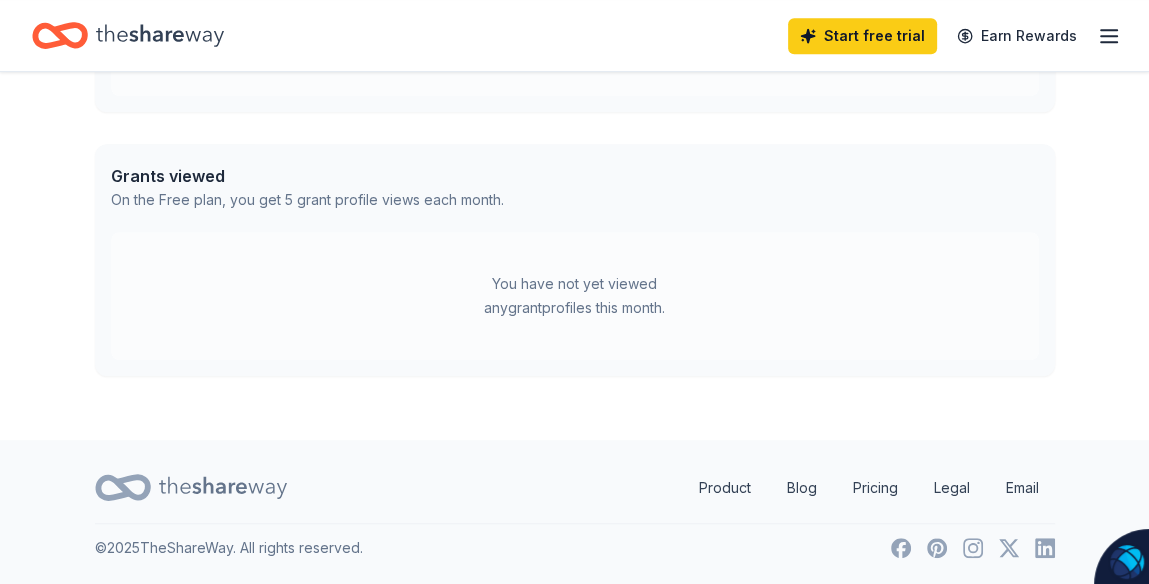 click 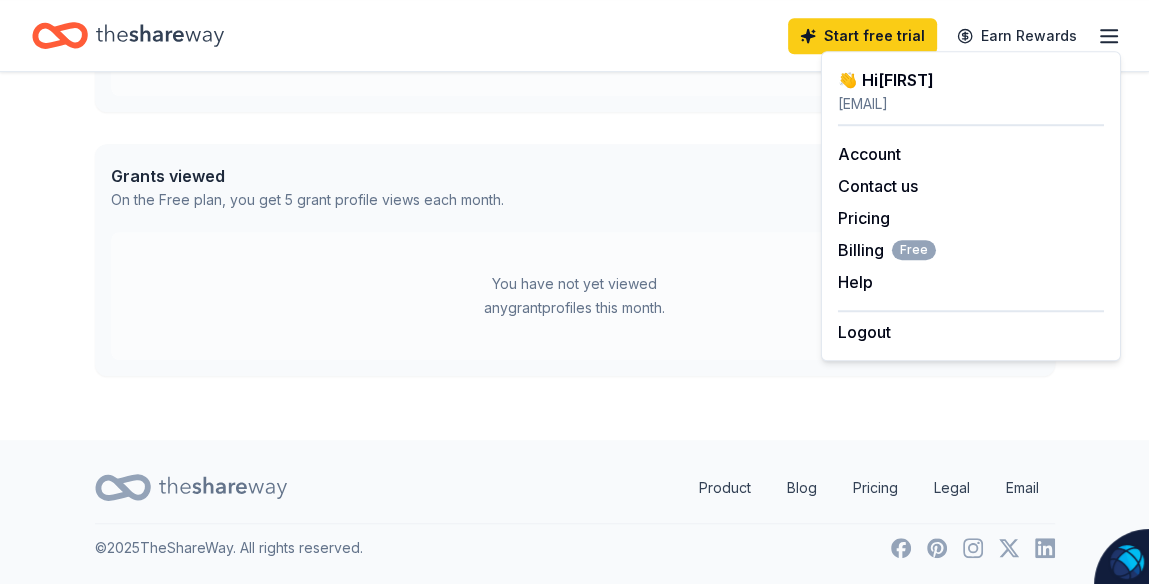 click on "Grants viewed" at bounding box center [307, 176] 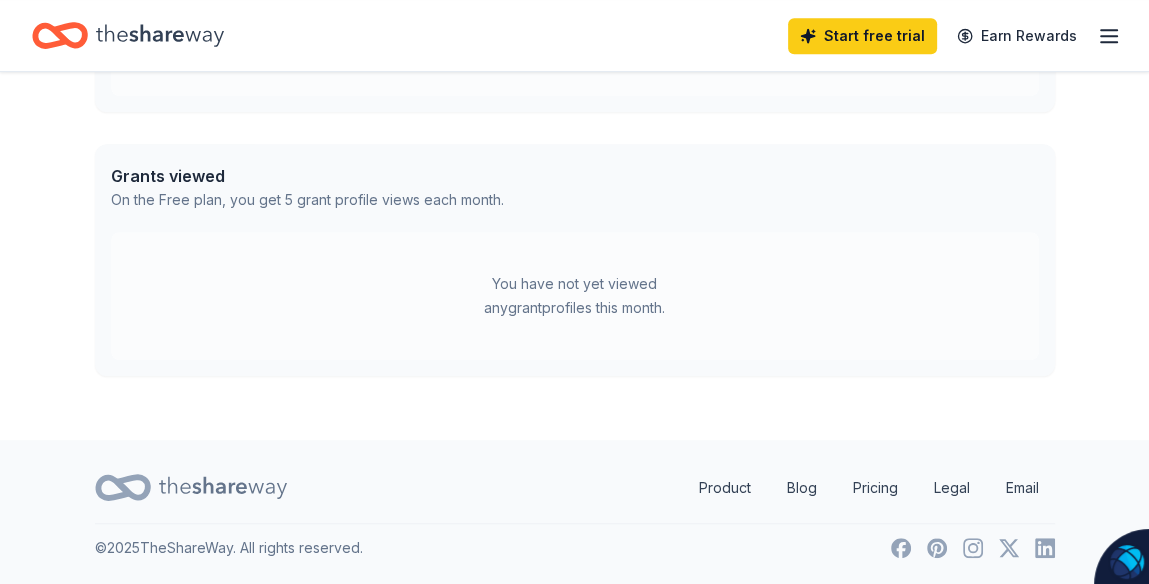click on "You have not yet viewed any  grant  profiles this month." at bounding box center (575, 296) 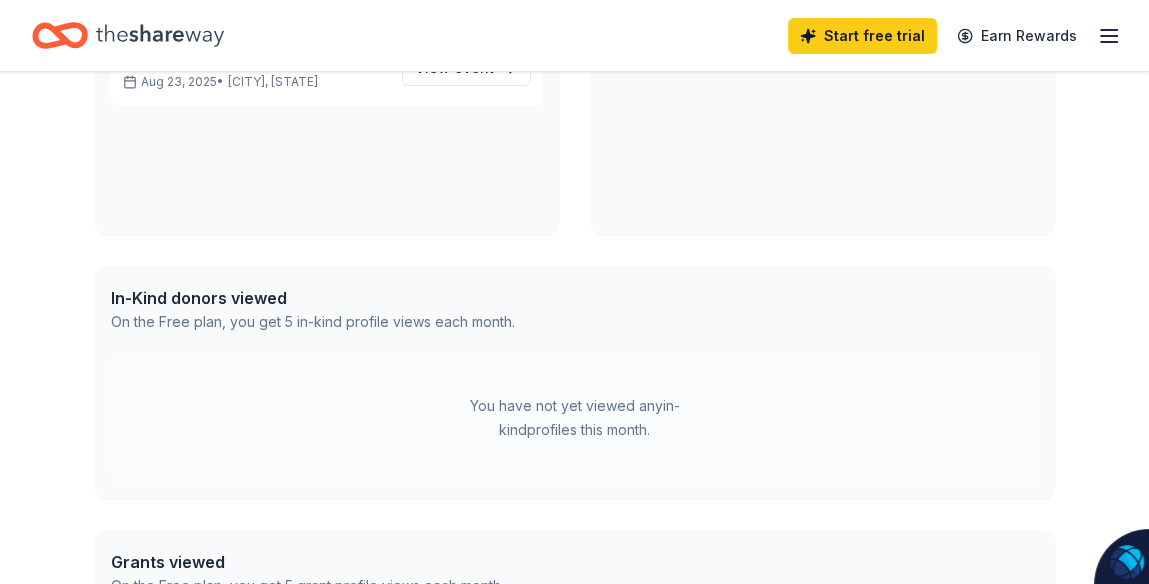 scroll, scrollTop: 332, scrollLeft: 0, axis: vertical 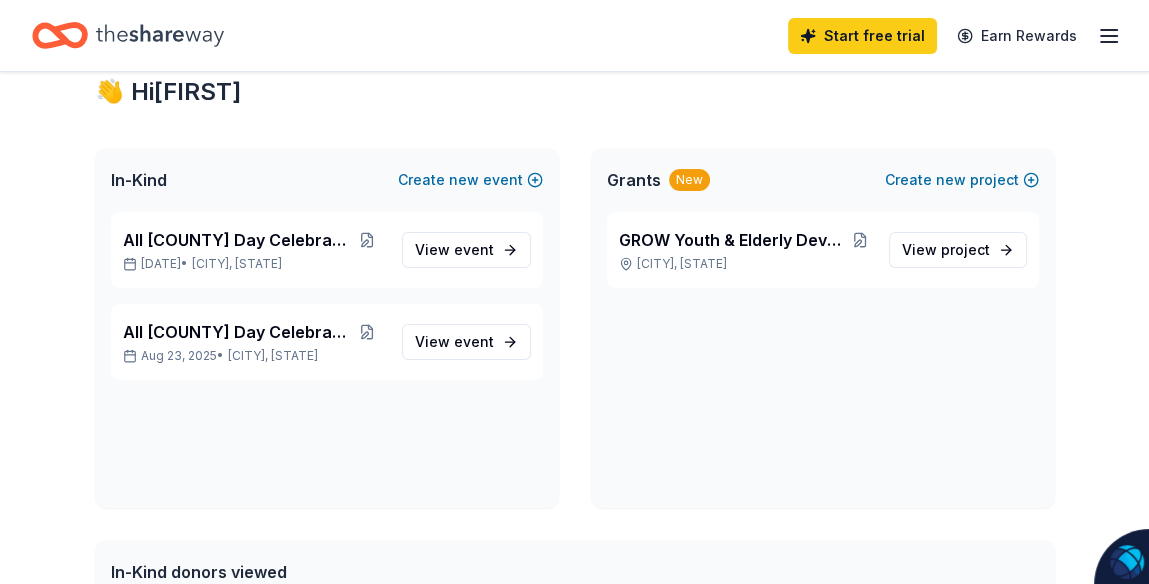 click on "New" at bounding box center (689, 180) 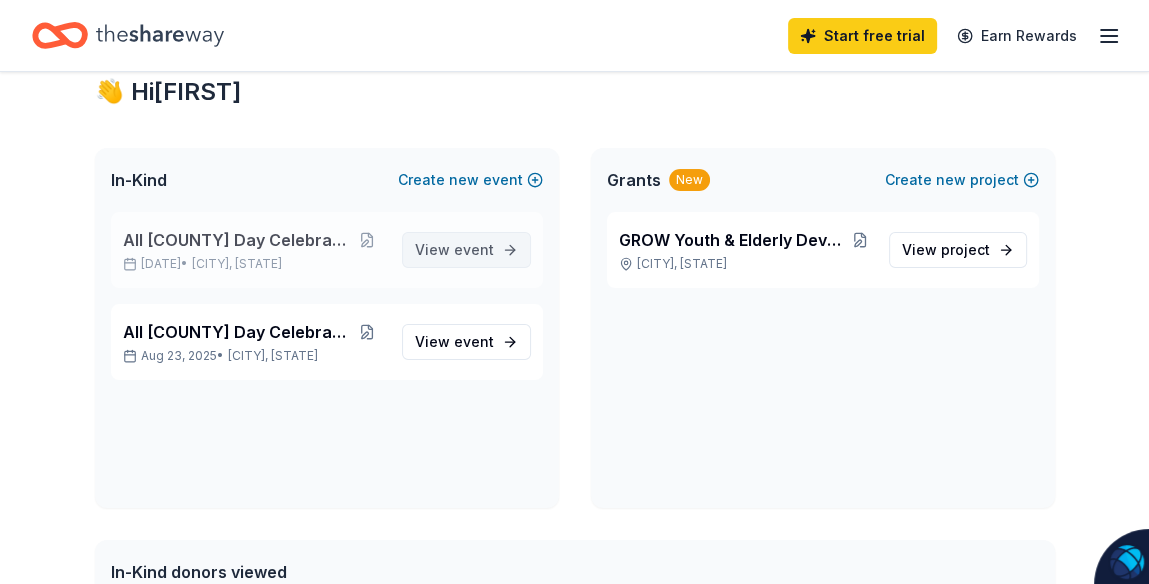 click on "View   event" at bounding box center (466, 250) 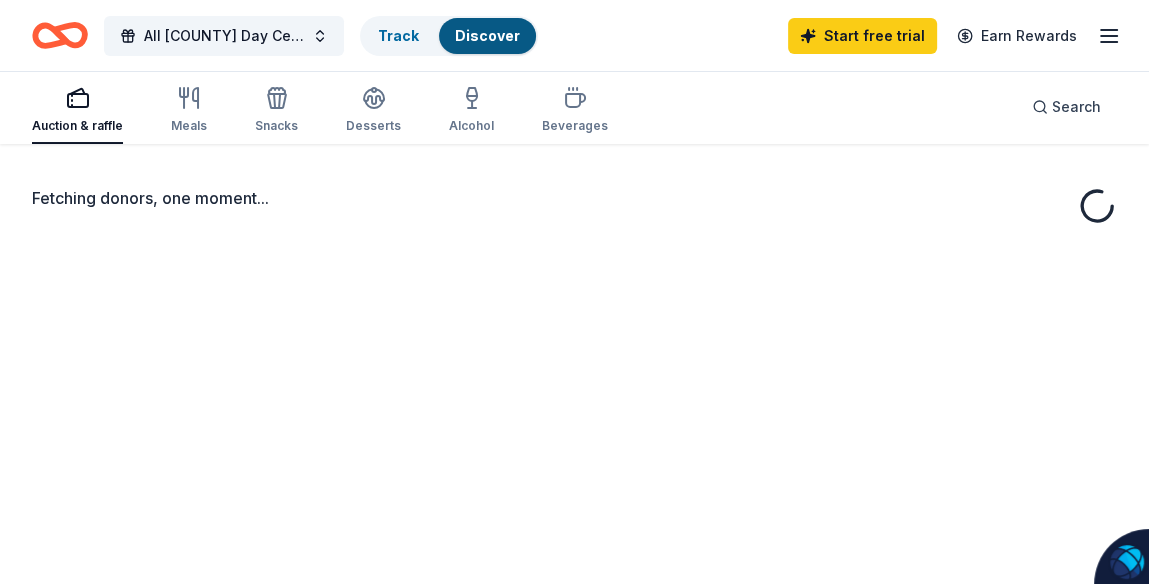 scroll, scrollTop: 0, scrollLeft: 0, axis: both 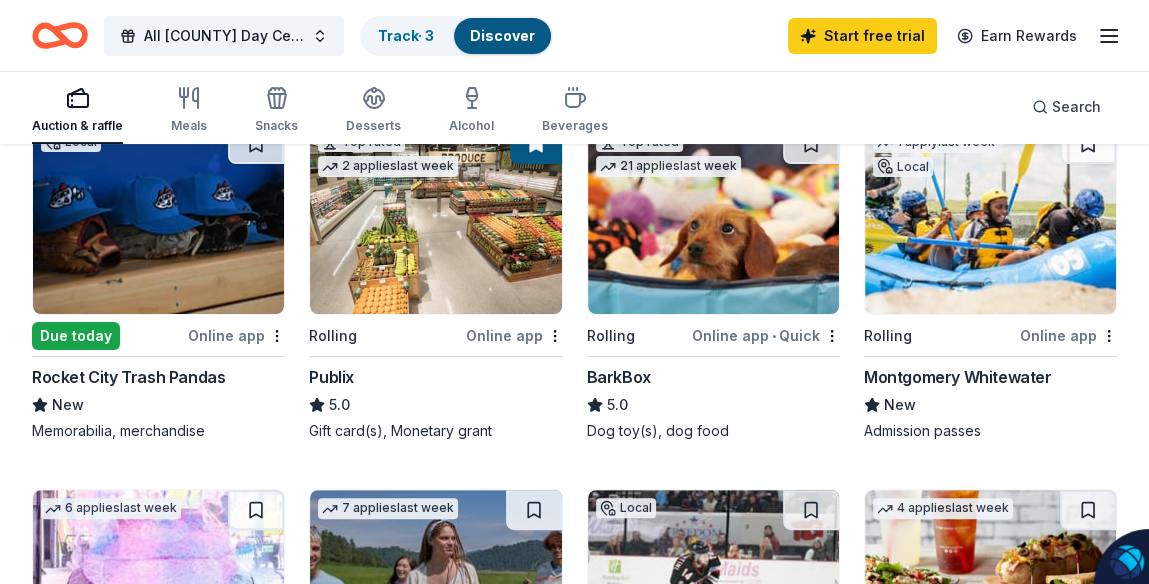click on "Discover" at bounding box center (502, 35) 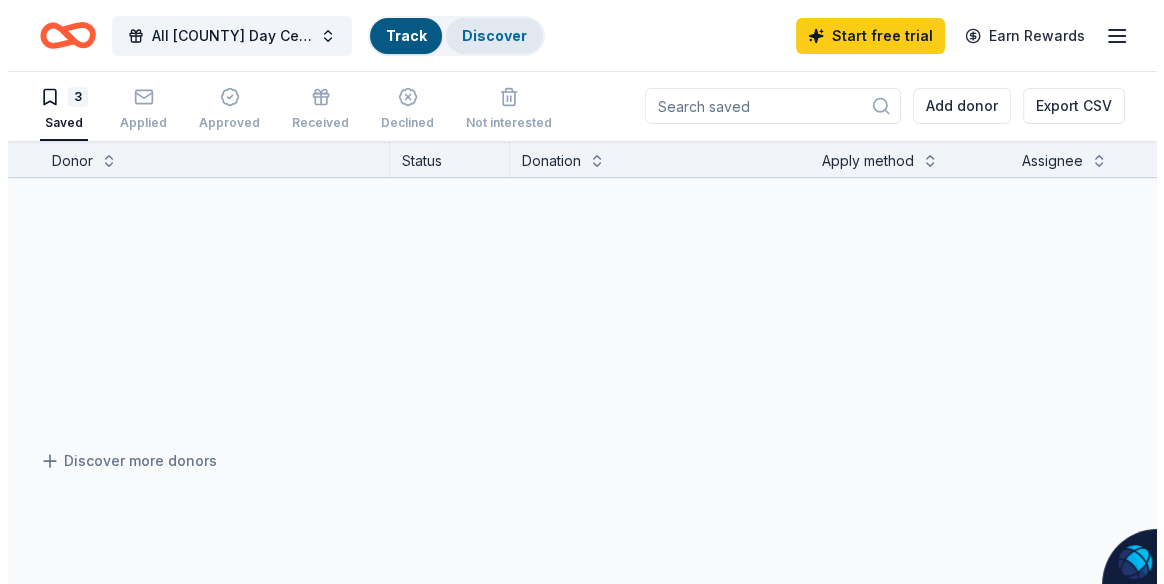 scroll, scrollTop: 0, scrollLeft: 0, axis: both 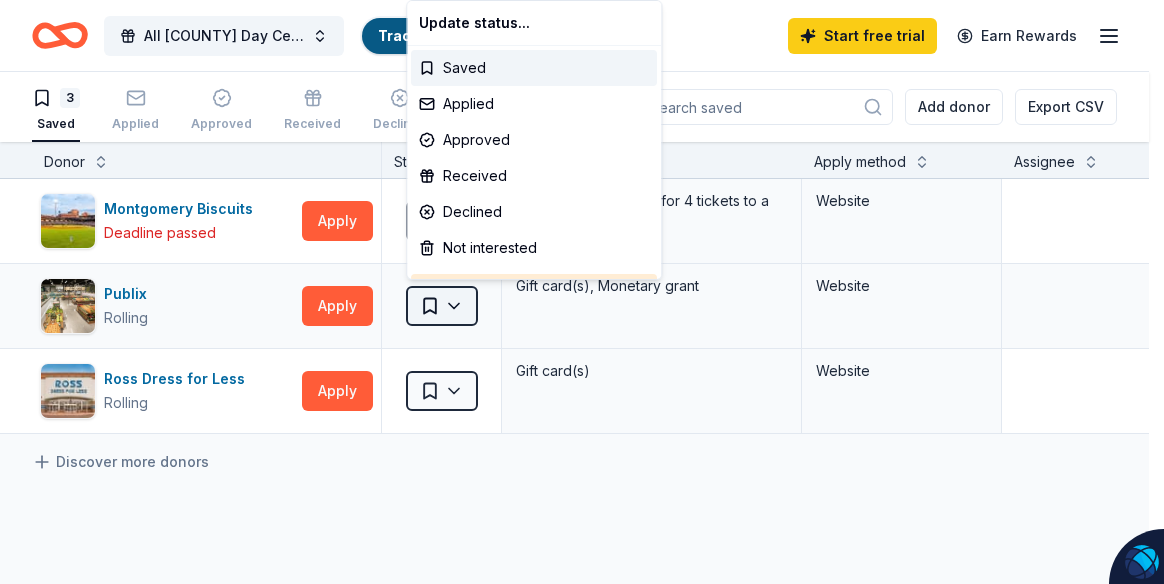 click on "All Macon County Day Celebration Track  · 3 Discover Start free  trial Earn Rewards 3 Saved Applied Approved Received Declined Not interested Add donor Export CSV Donor Status Donation Apply method Assignee Notes Montgomery Biscuits Deadline passed Apply Saved Ticket voucher good for 4 tickets to a game Website Publix Rolling Apply Saved Gift card(s), Monetary grant Website Ross Dress for Less Rolling Apply Saved Gift card(s) Website   Discover more donors Saved Update status... Saved Applied Approved Received Declined Not interested Updating status does not submit an application" at bounding box center (582, 292) 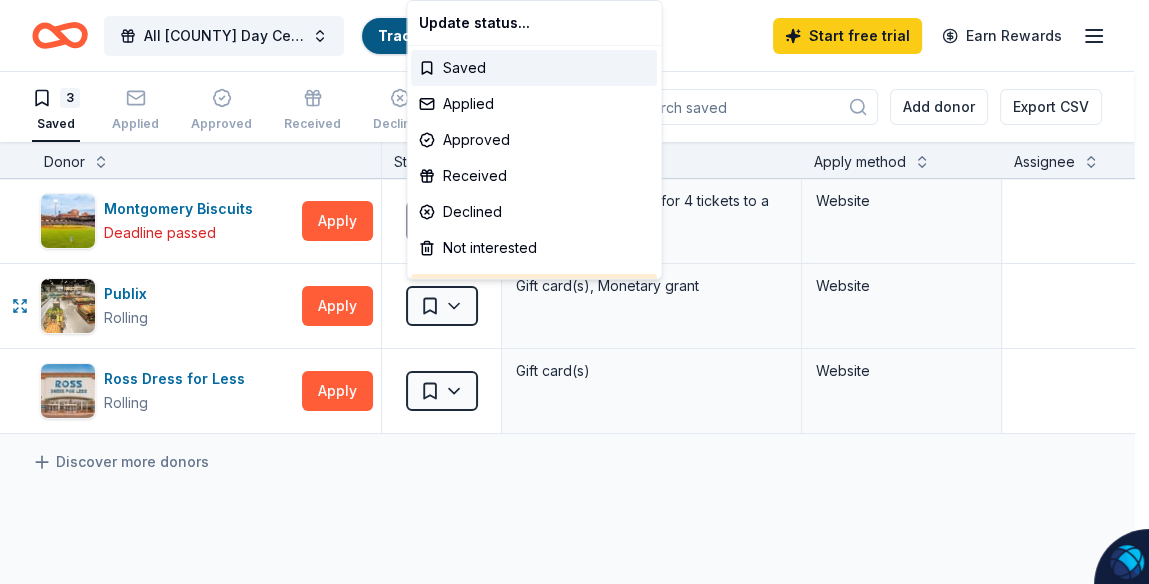 click on "All Macon County Day Celebration Track  · 3 Discover Start free  trial Earn Rewards 3 Saved Applied Approved Received Declined Not interested Add donor Export CSV Donor Status Donation Apply method Assignee Notes Montgomery Biscuits Deadline passed Apply Saved Ticket voucher good for 4 tickets to a game Website Publix Rolling Apply Saved Gift card(s), Monetary grant Website Ross Dress for Less Rolling Apply Saved Gift card(s) Website   Discover more donors Saved Update status... Saved Applied Approved Received Declined Not interested Updating status does not submit an application" at bounding box center [574, 292] 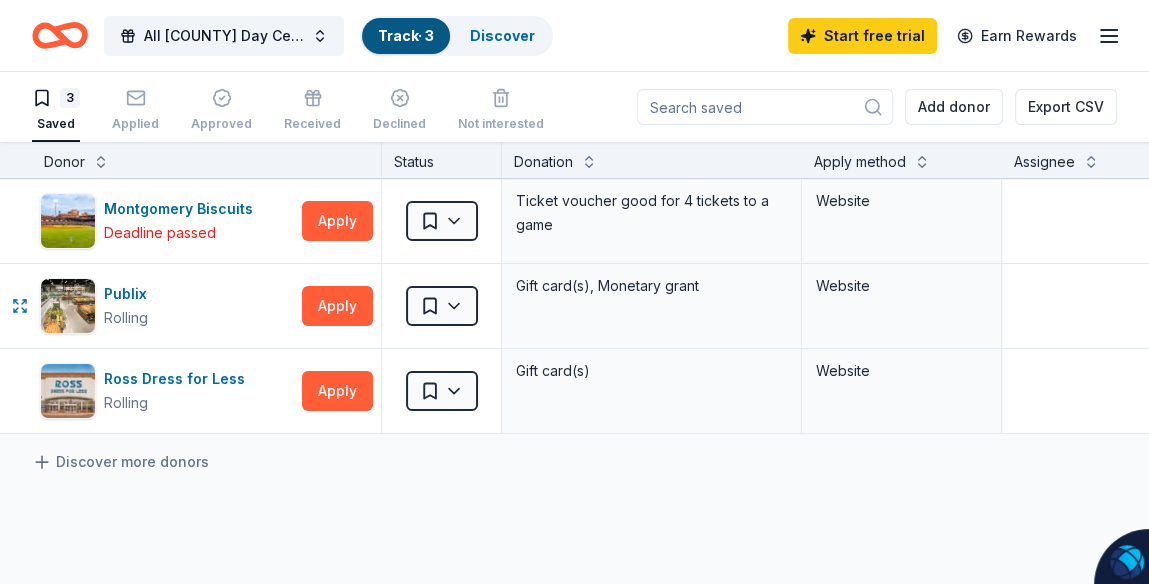 click on "Apply" at bounding box center (337, 306) 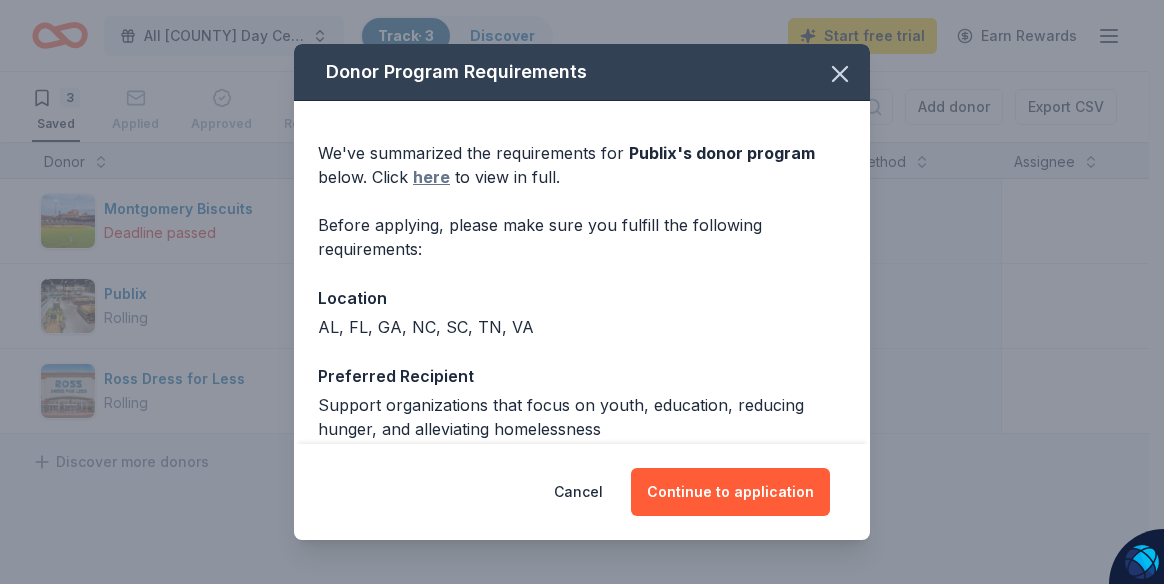 click on "here" at bounding box center (431, 177) 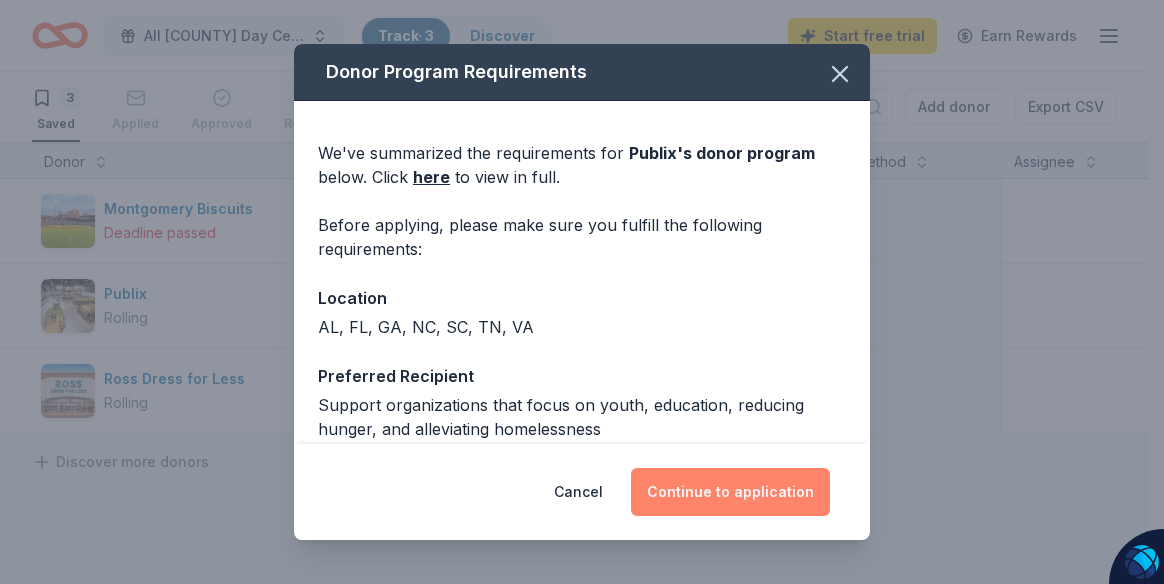 click on "Continue to application" at bounding box center [730, 492] 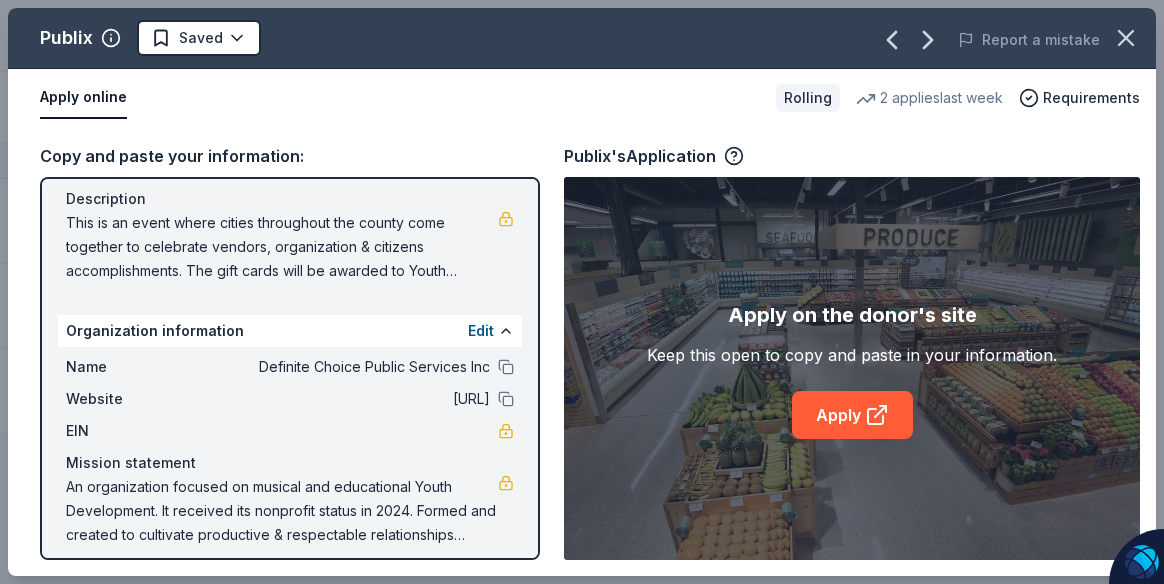 scroll, scrollTop: 212, scrollLeft: 0, axis: vertical 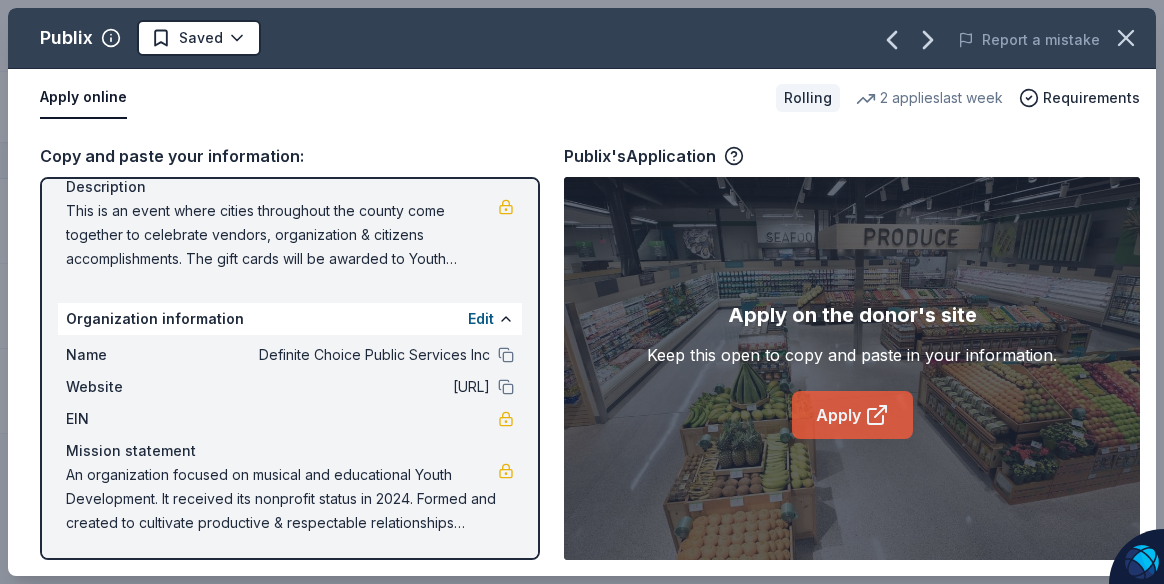 click 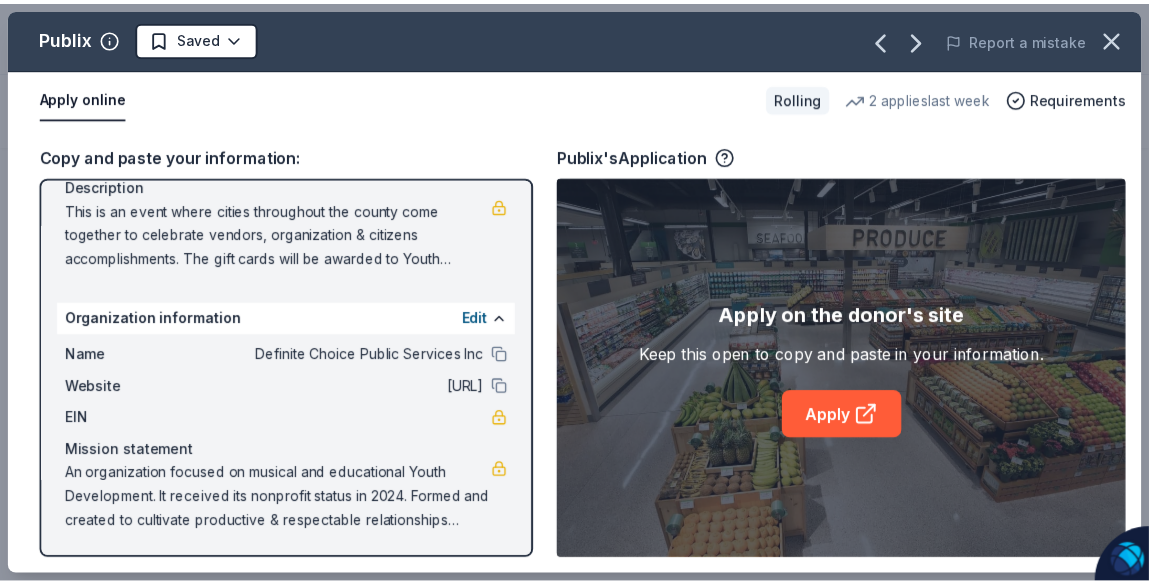 scroll, scrollTop: 245, scrollLeft: 0, axis: vertical 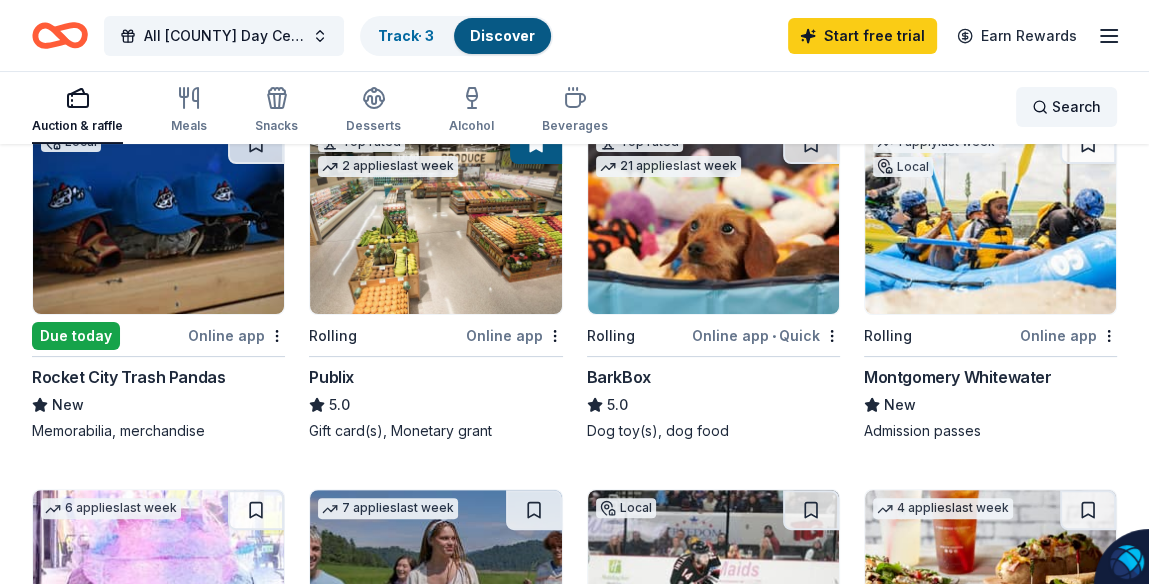 click on "Search" at bounding box center [1076, 107] 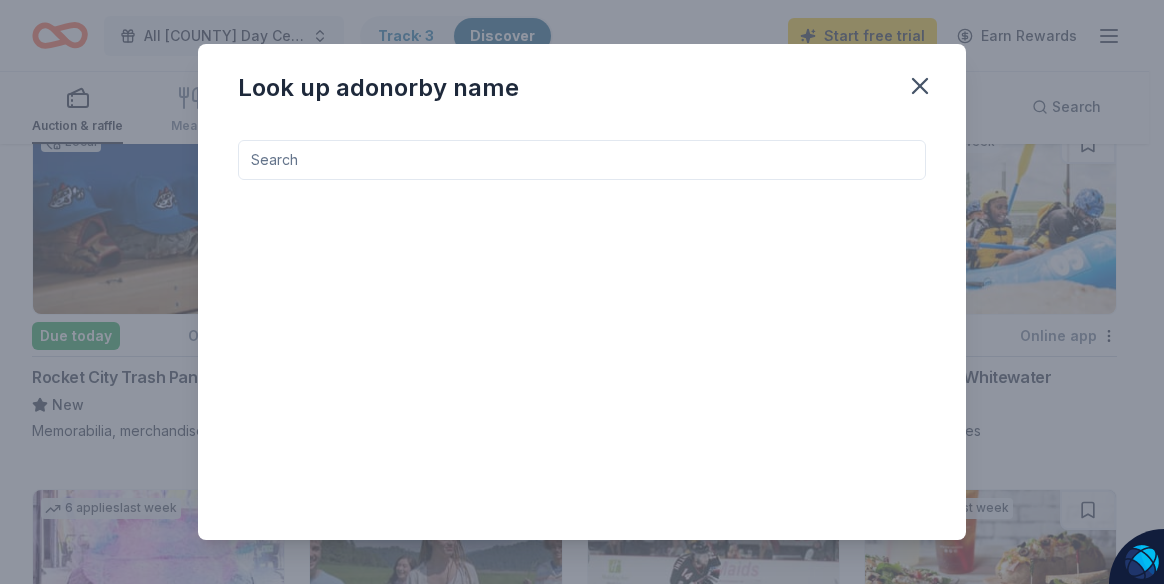 click at bounding box center [582, 160] 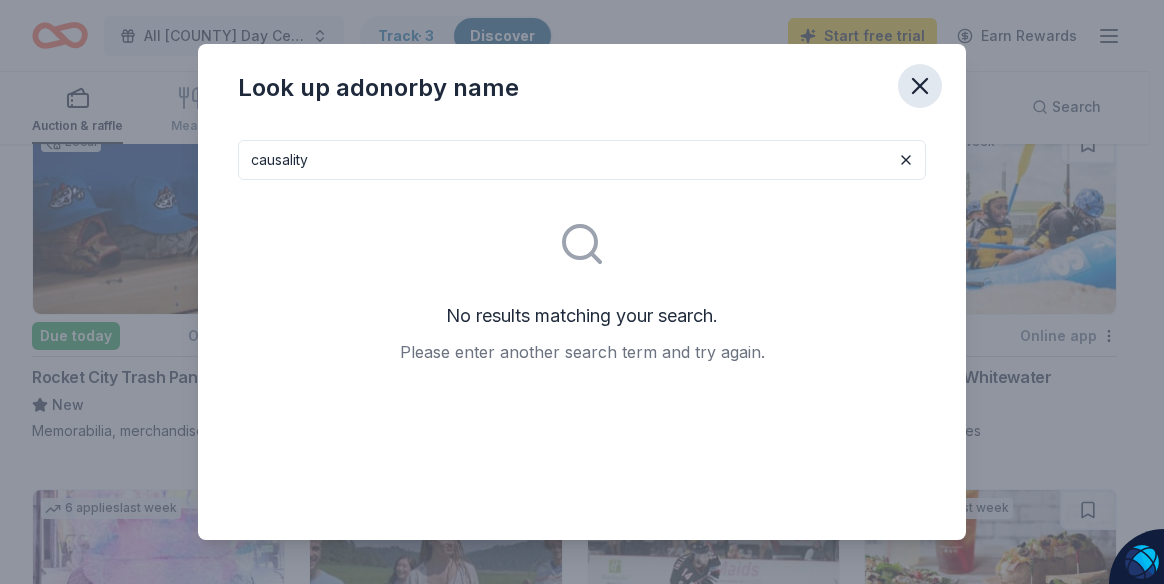 type on "causality" 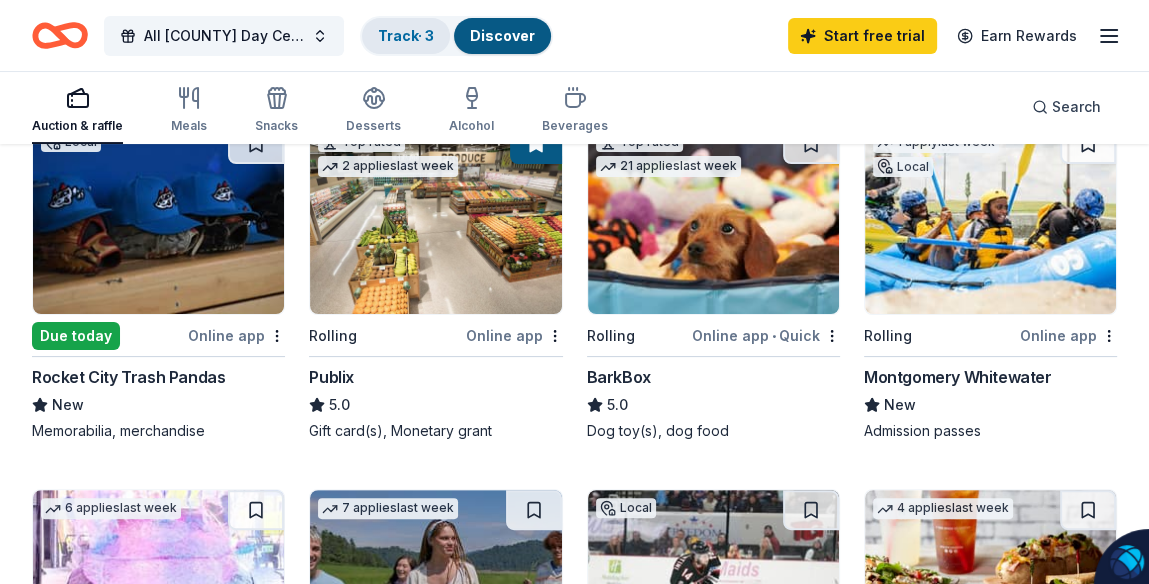 click on "Track  · 3" at bounding box center (406, 36) 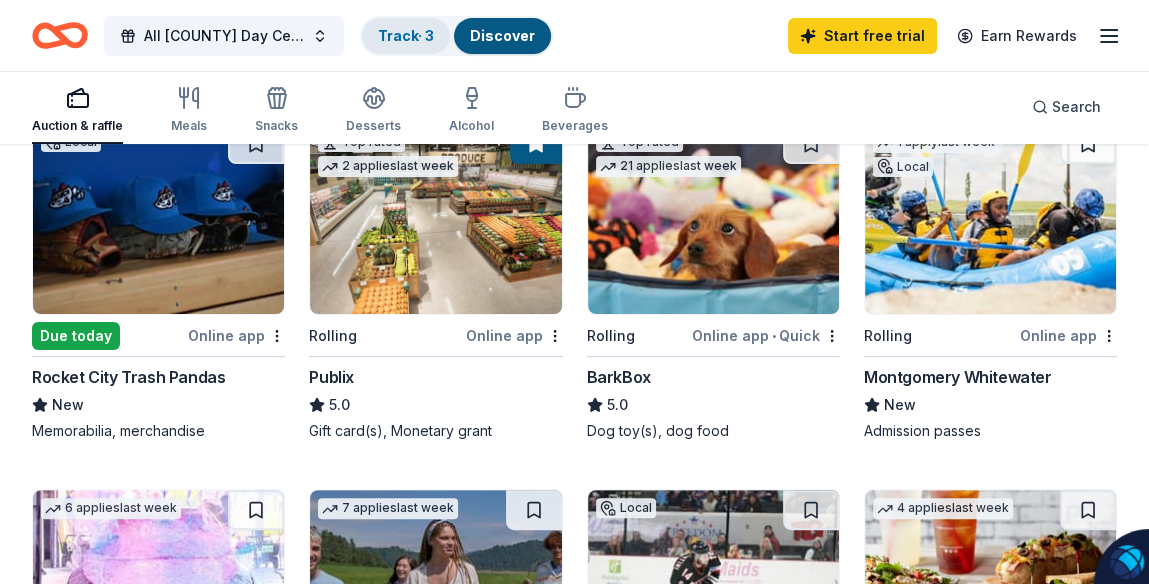 scroll, scrollTop: 0, scrollLeft: 0, axis: both 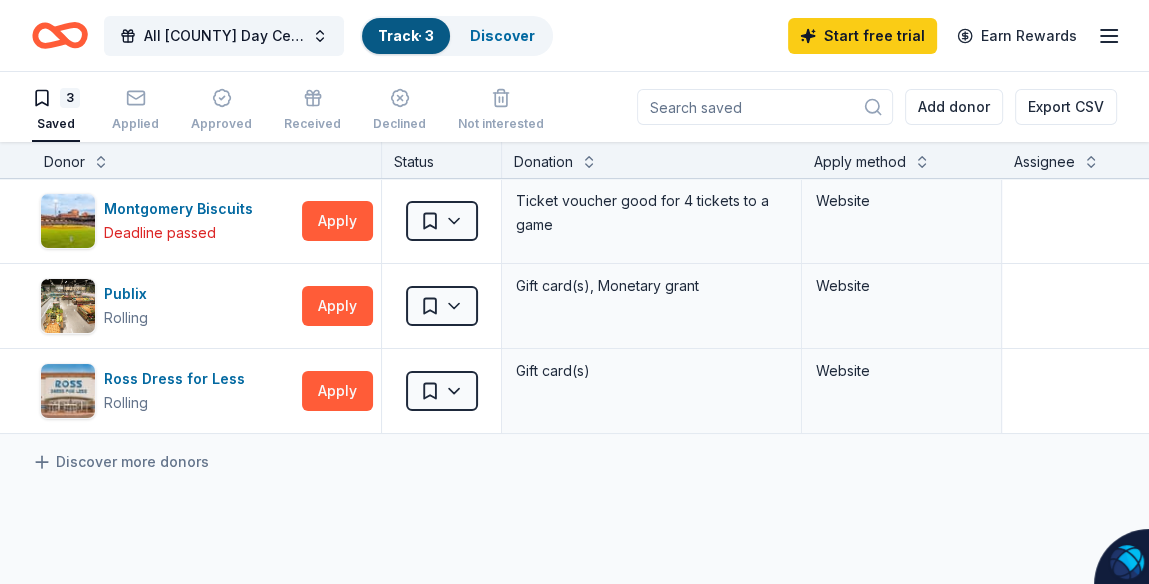 click at bounding box center (765, 107) 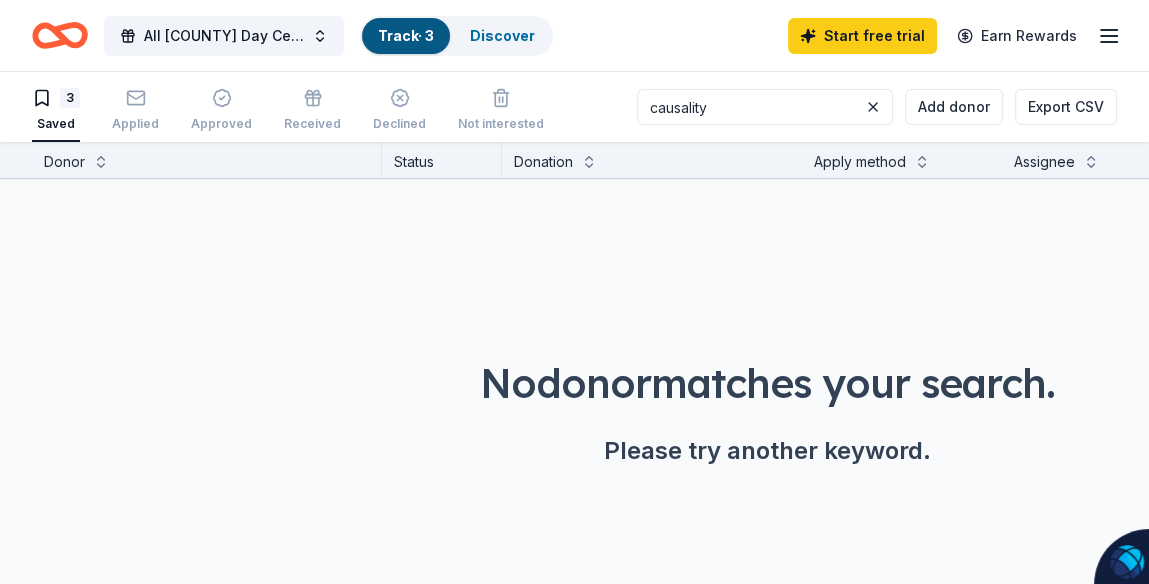 type on "causality" 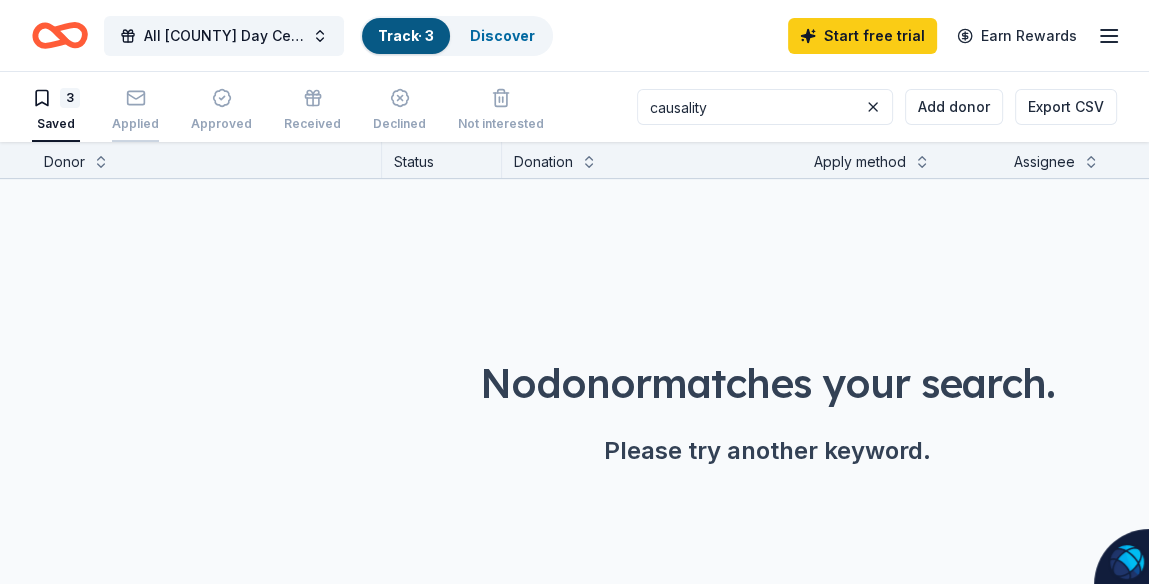 click on "Applied" at bounding box center (135, 110) 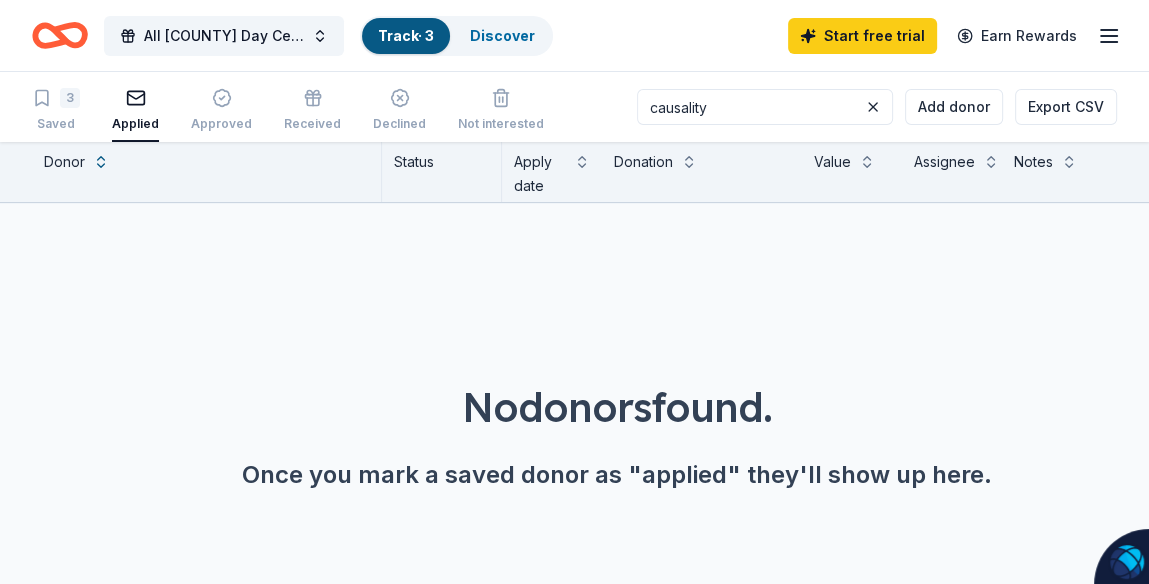 scroll, scrollTop: 0, scrollLeft: 0, axis: both 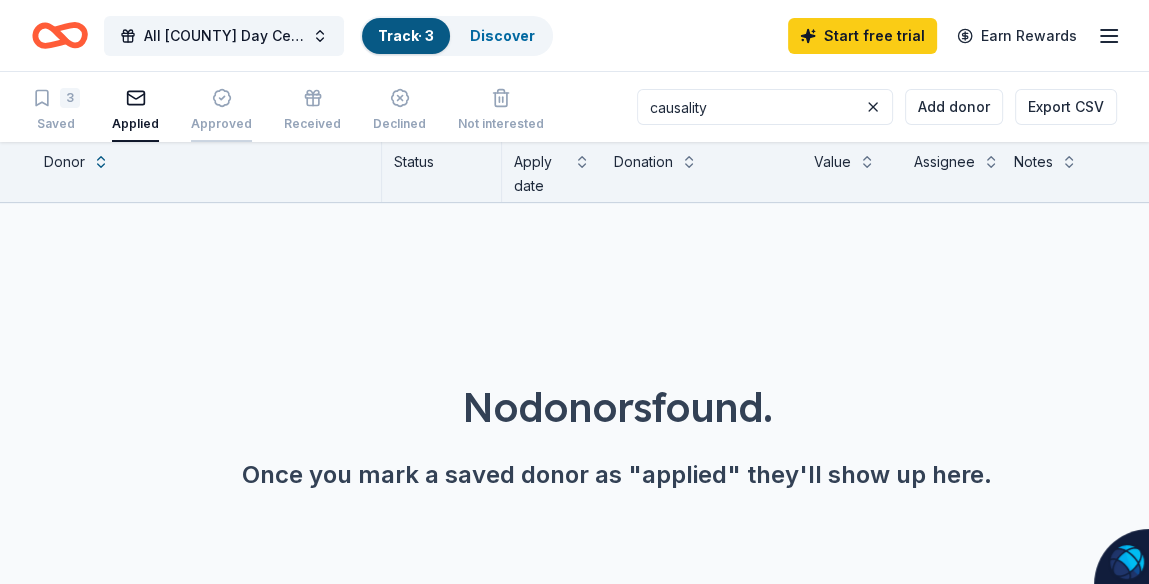 click on "Approved" at bounding box center [221, 110] 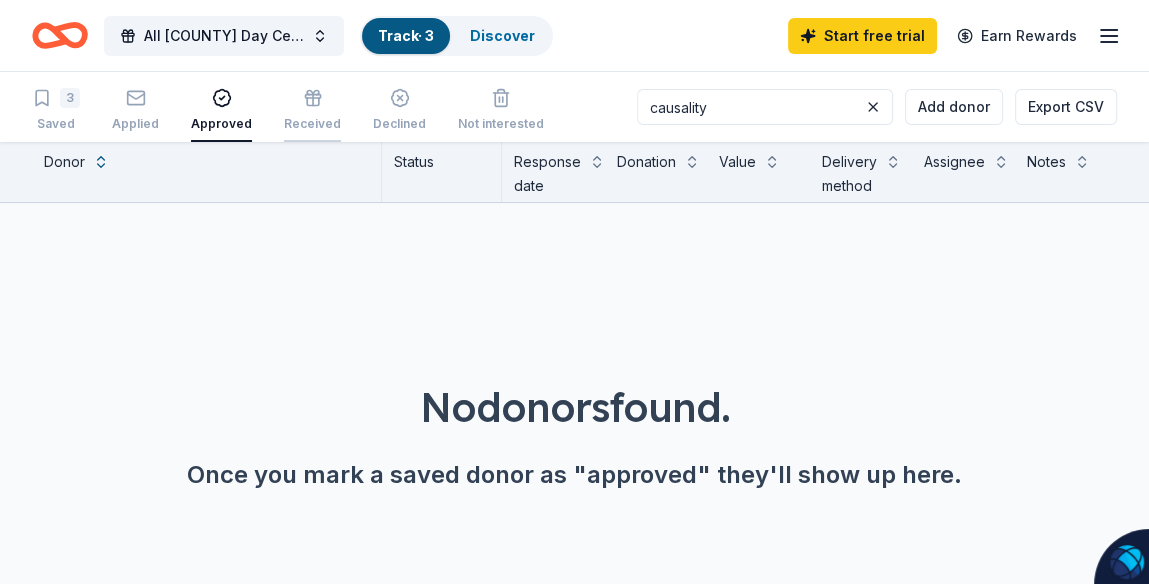 click on "Received" at bounding box center [312, 110] 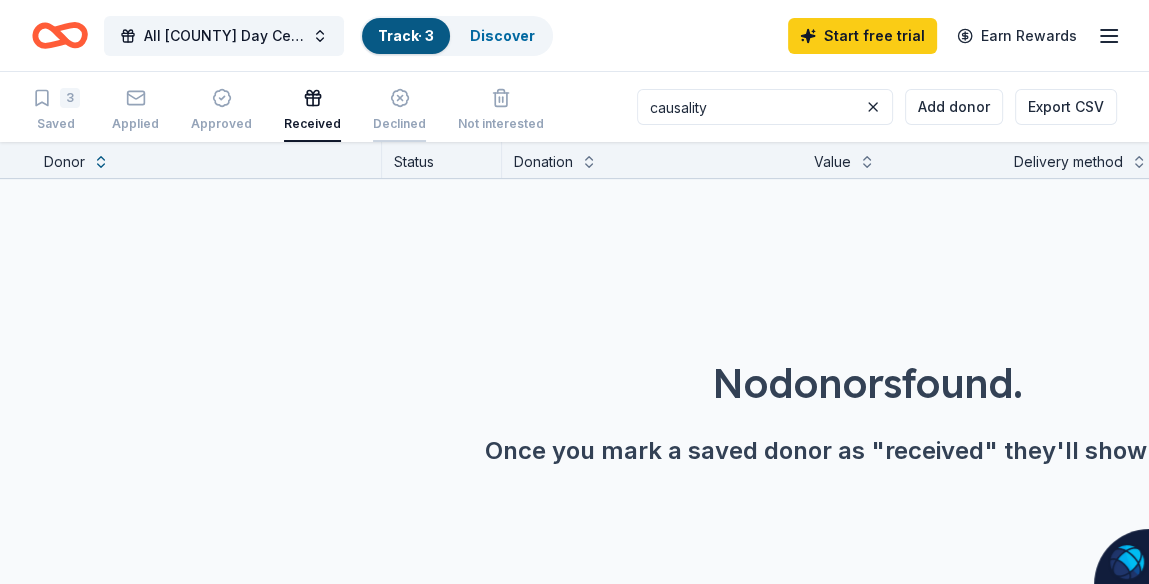 click on "Declined" at bounding box center [399, 110] 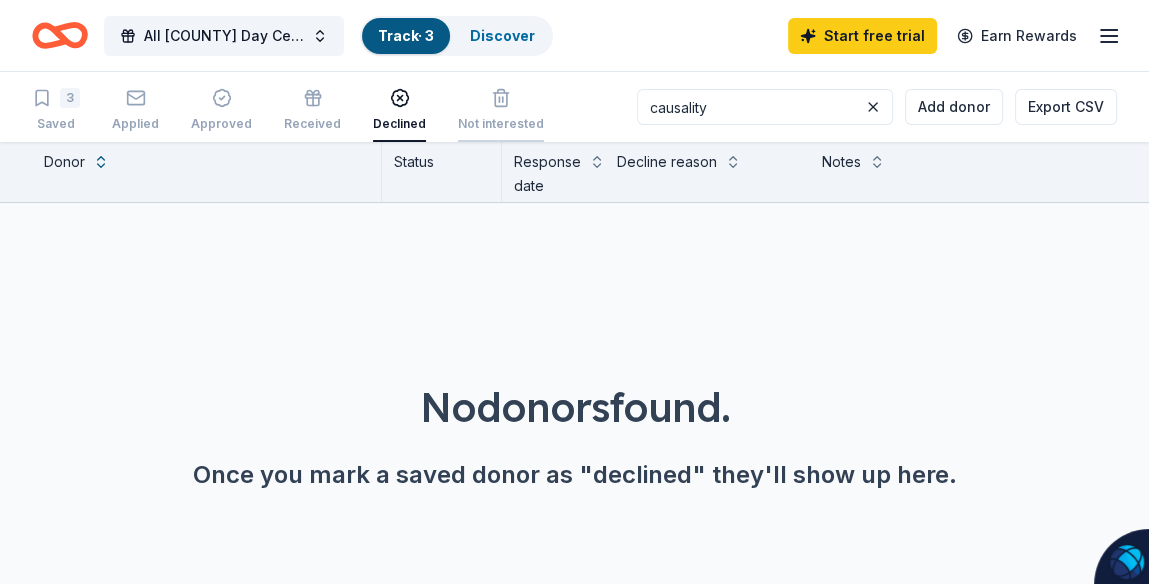 click on "Not interested" at bounding box center (501, 110) 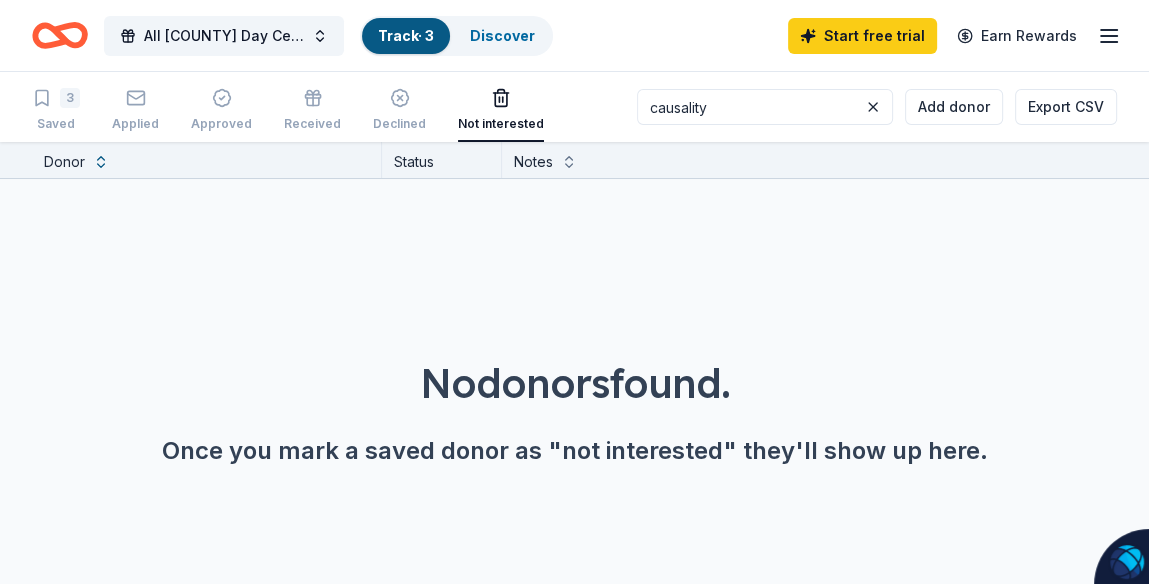 click 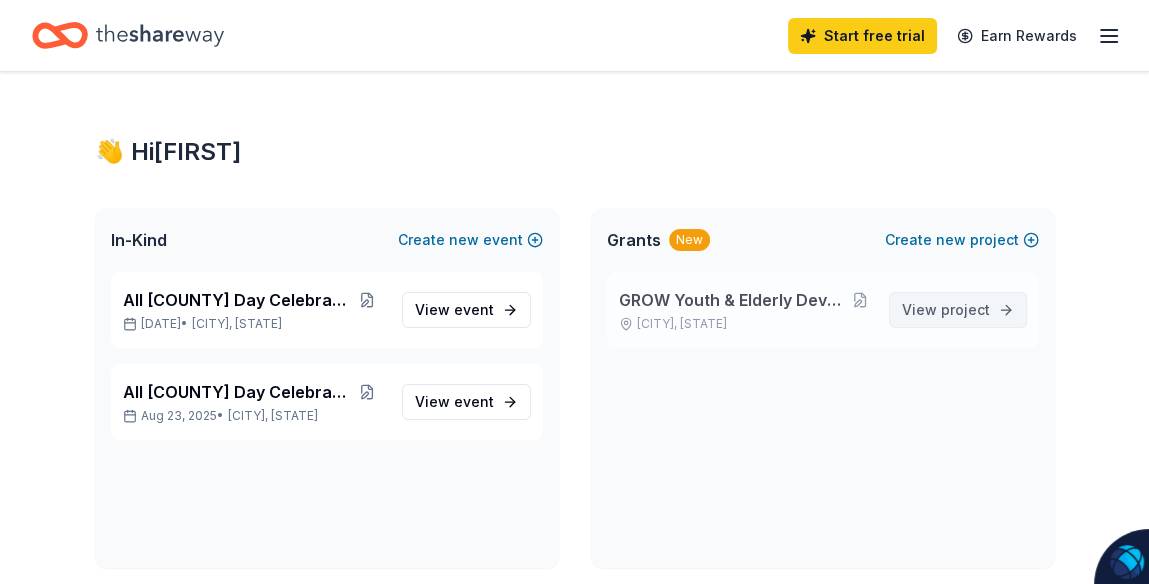 click on "project" at bounding box center (965, 309) 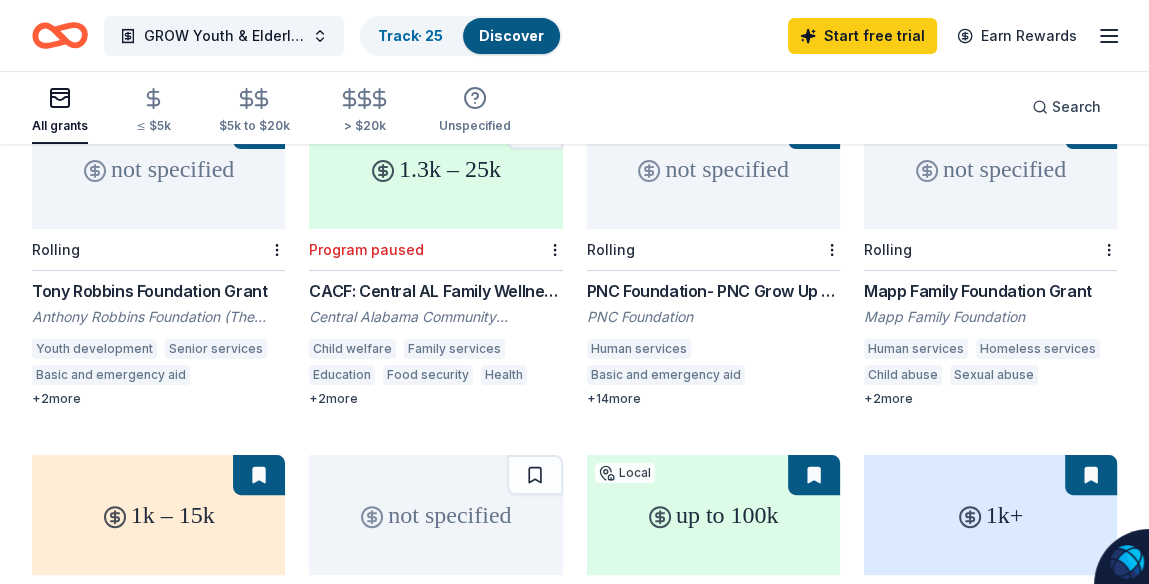 scroll, scrollTop: 214, scrollLeft: 0, axis: vertical 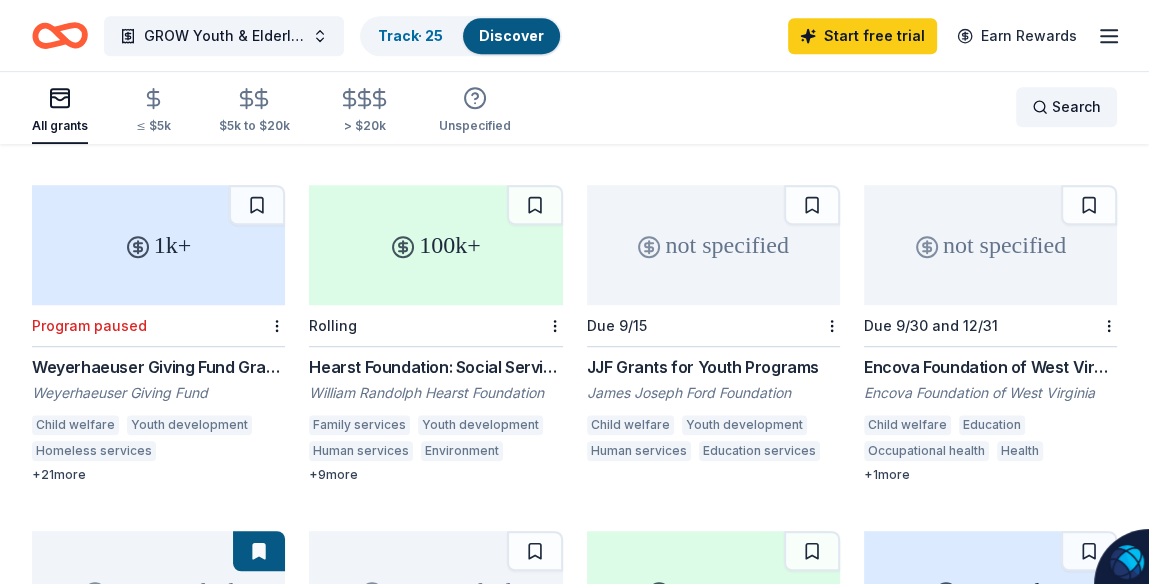 click on "Search" at bounding box center (1066, 107) 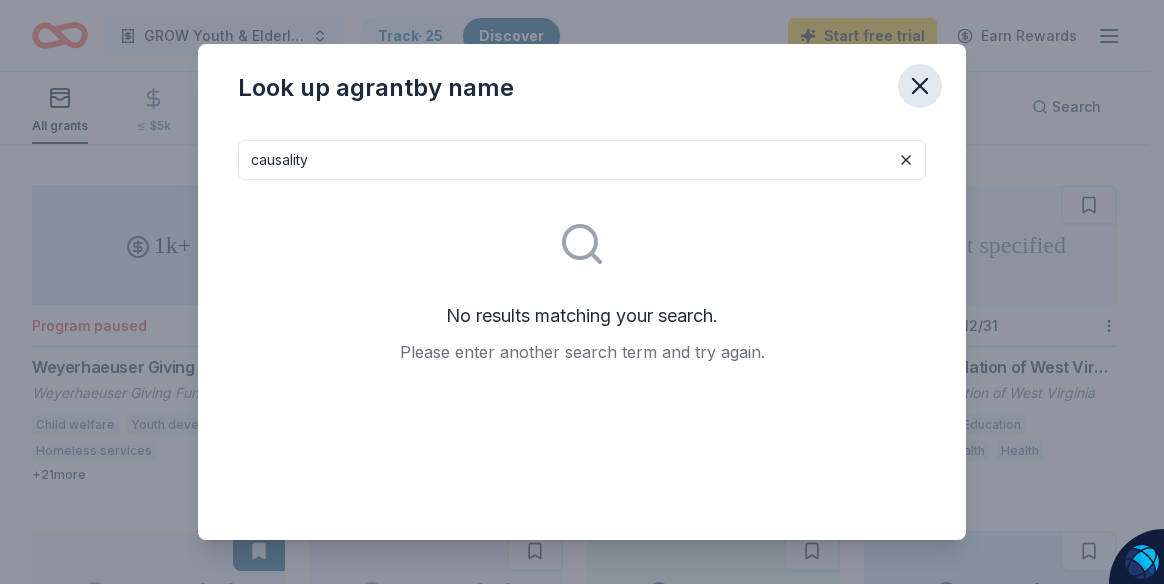 type on "causality" 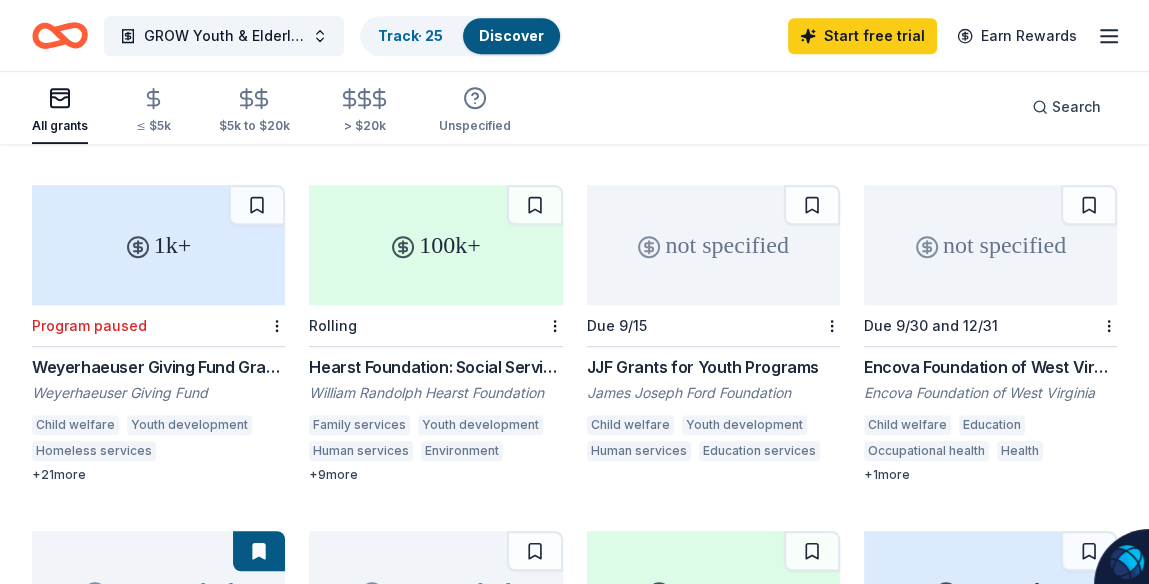 click on "Hearst Foundation: Social Service Grant" at bounding box center [435, 367] 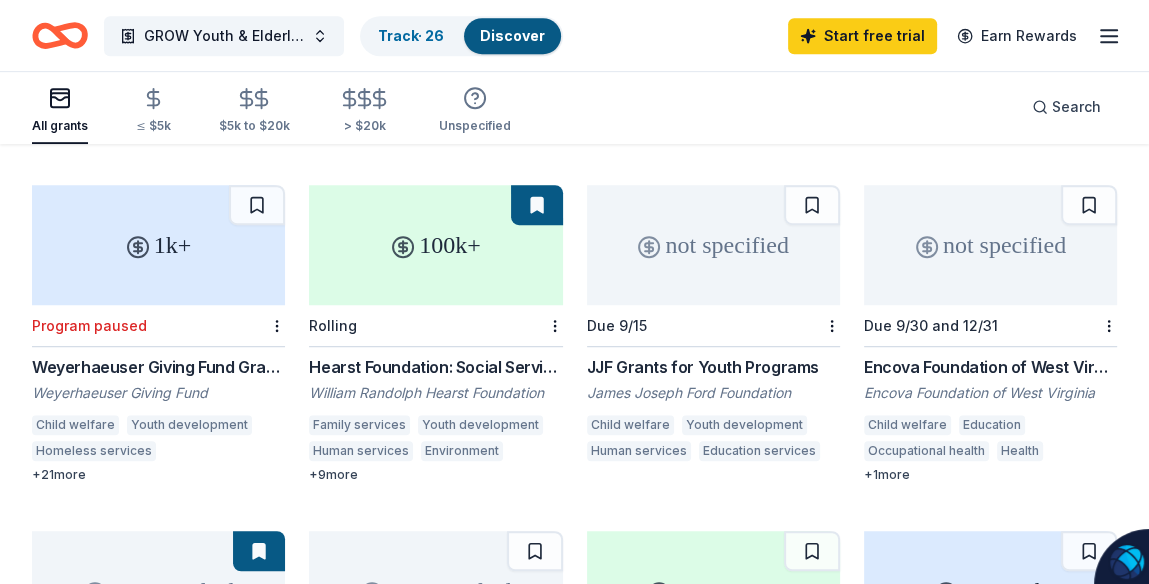 click on "not specified" at bounding box center [713, 245] 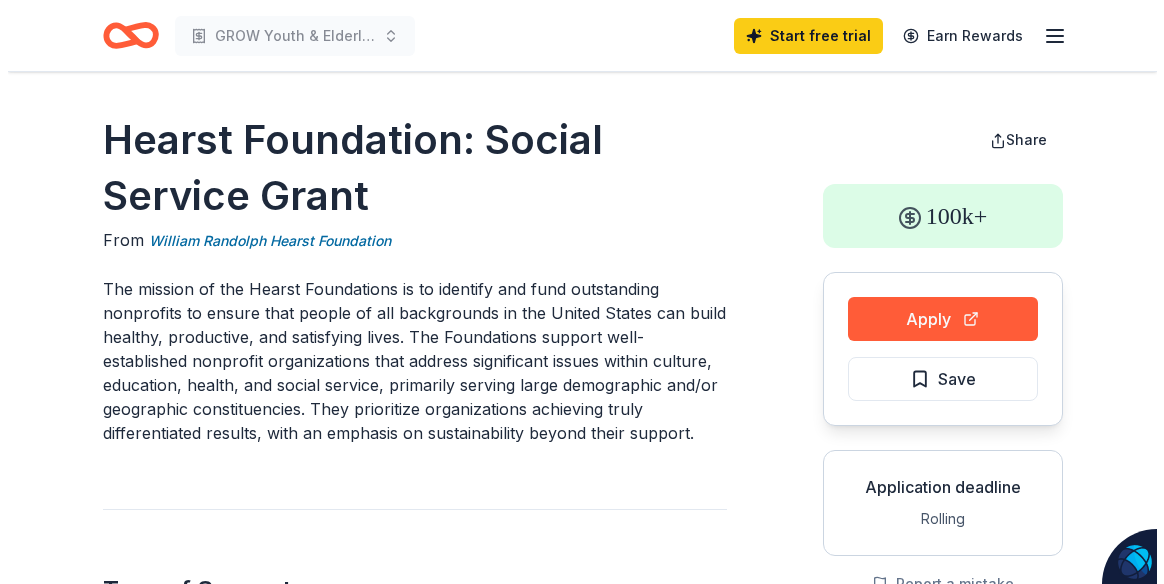 scroll, scrollTop: 0, scrollLeft: 0, axis: both 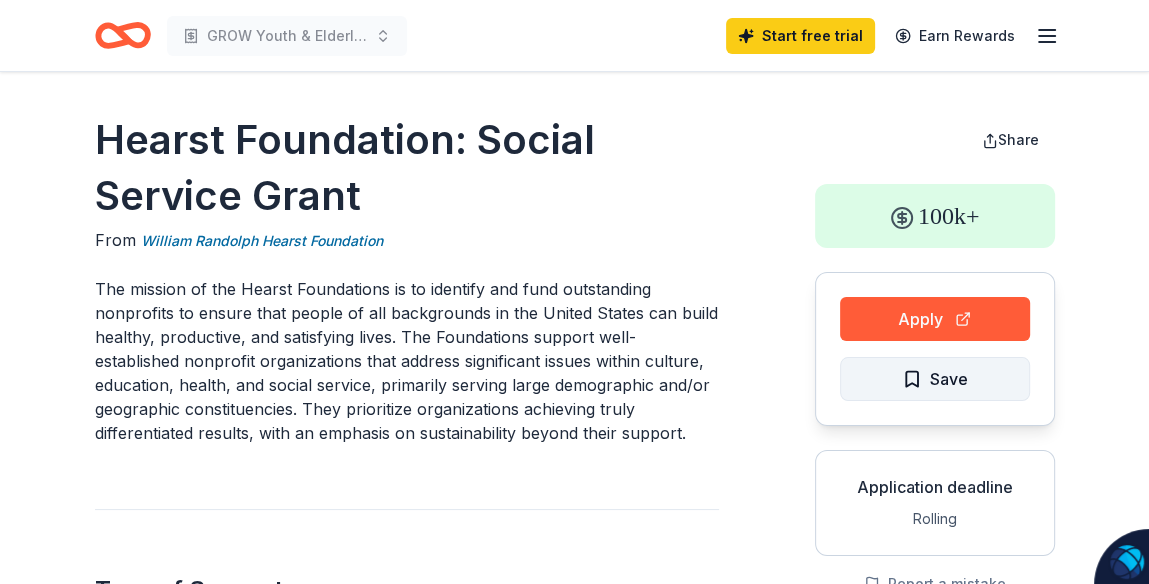click on "Save" at bounding box center [935, 379] 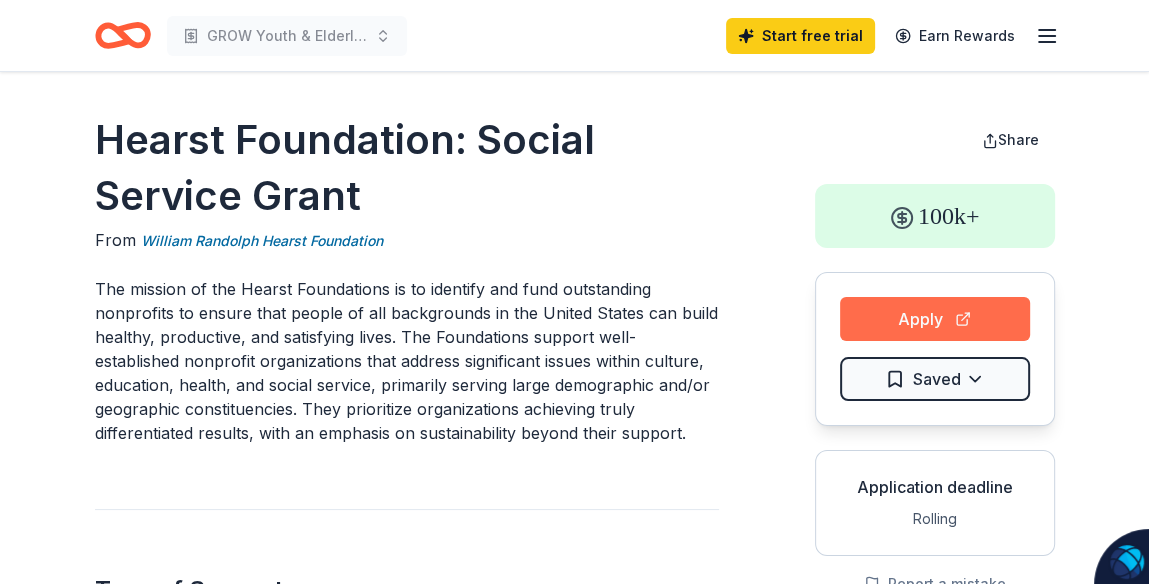 click on "Apply" at bounding box center (935, 319) 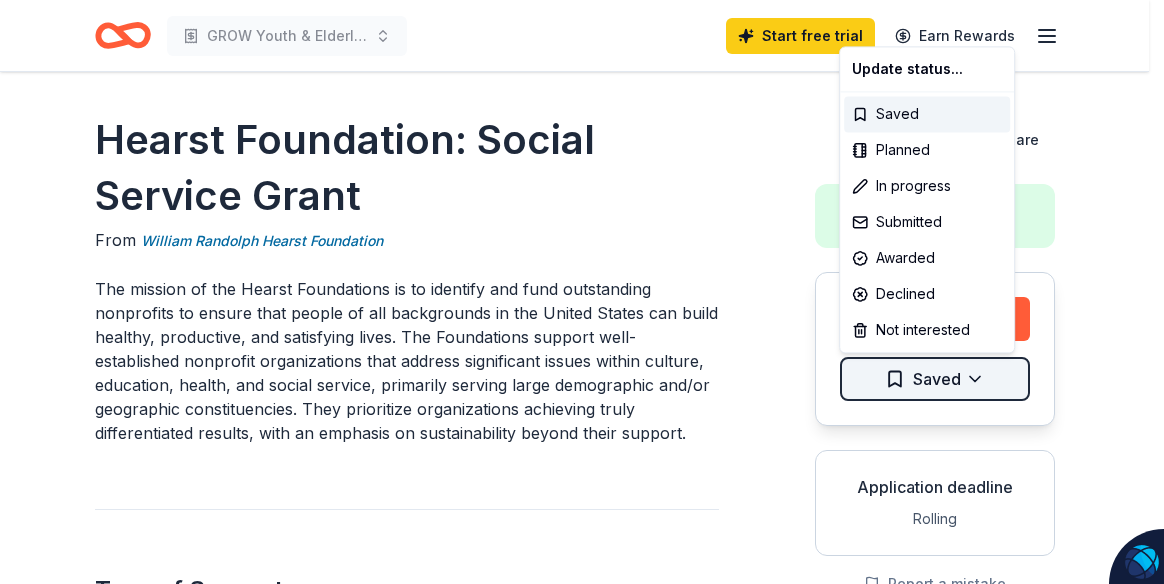 click on "GROW  Youth & Elderly Development Program Start free  trial Earn Rewards Hearst Foundation: Social Service Grant From   William Randolph Hearst Foundation The mission of the Hearst Foundations is to identify and fund outstanding nonprofits to ensure that people of all backgrounds in the United States can build healthy, productive, and satisfying lives. The Foundations support well-established nonprofit organizations that address significant issues within culture, education, health, and social service, primarily serving large demographic and/or geographic constituencies. They prioritize organizations achieving truly differentiated results, with an emphasis on sustainability beyond their support. Type of Support Projects & programming General operations Capital Overview Environment Food security Family services Financial services Human services Employment Domestic violence Legal services Offender re-entry Housing development Youth development Job creation and workforce development Corrections and penology" at bounding box center (582, 292) 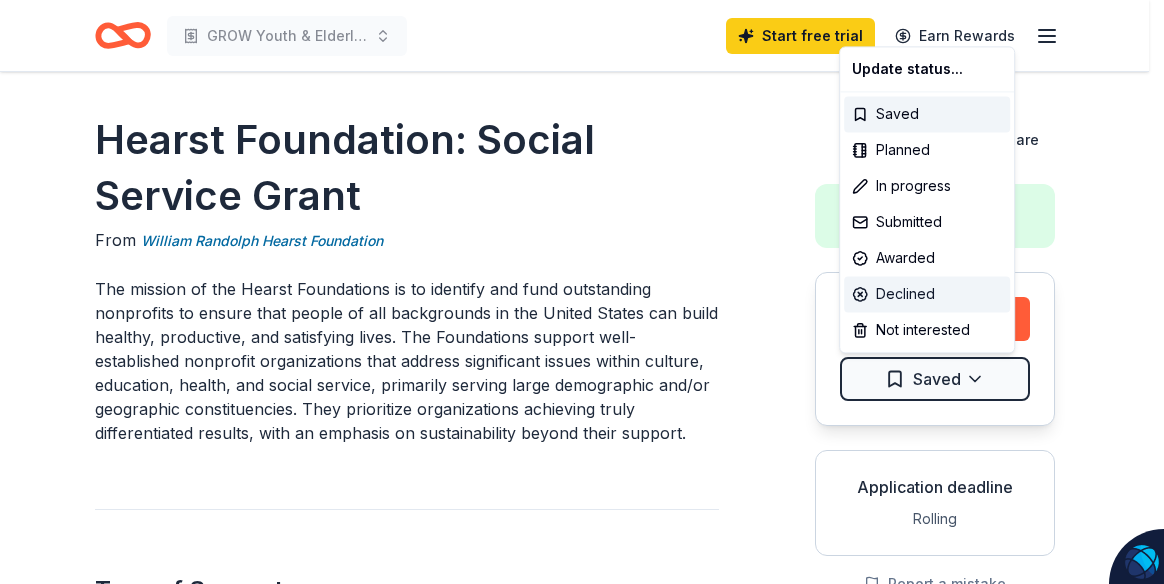 click on "Declined" at bounding box center (927, 294) 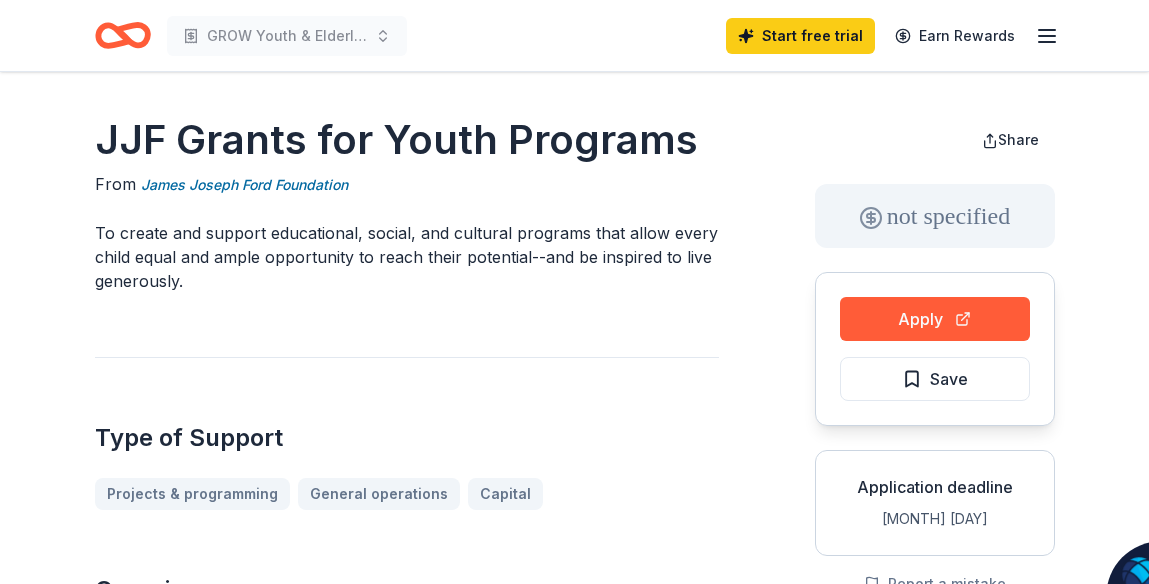 scroll, scrollTop: 0, scrollLeft: 0, axis: both 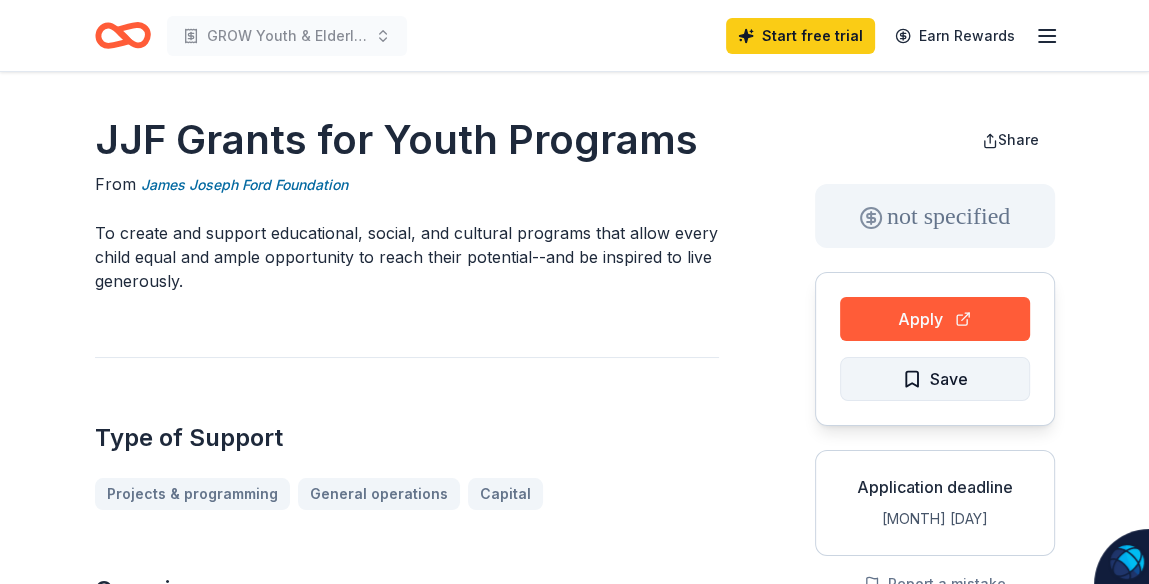 click on "Save" at bounding box center [935, 379] 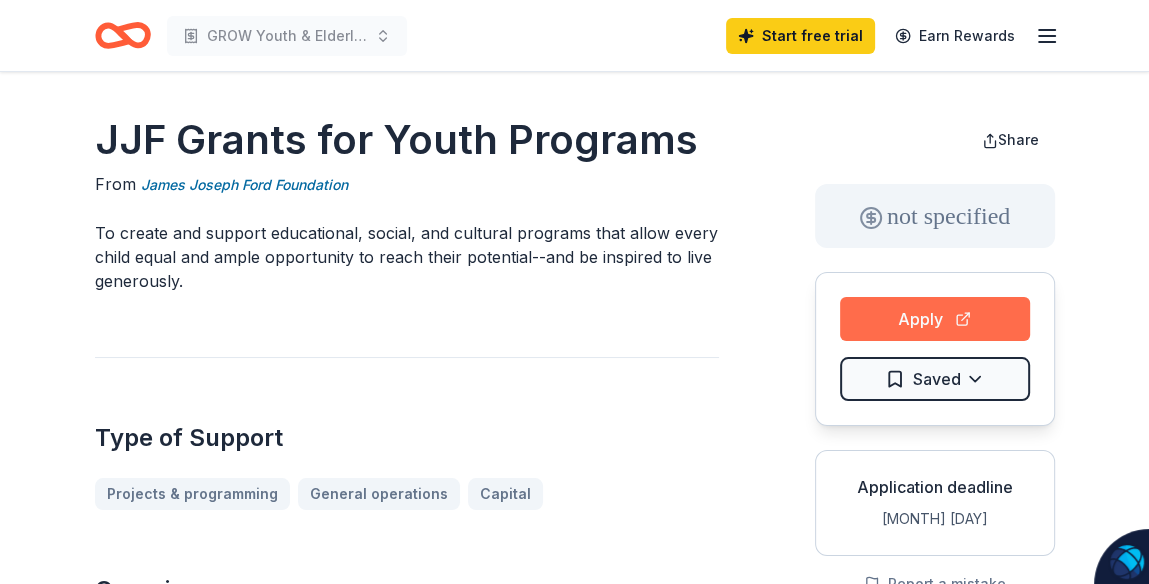 click on "Apply" at bounding box center [935, 319] 